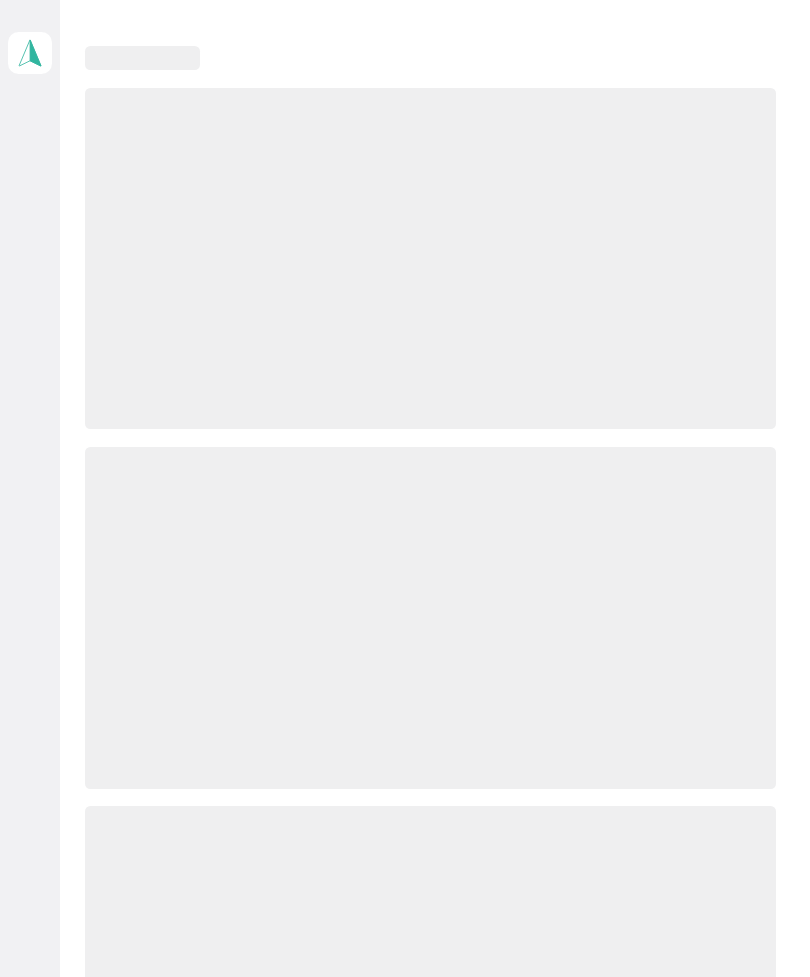 scroll, scrollTop: 0, scrollLeft: 0, axis: both 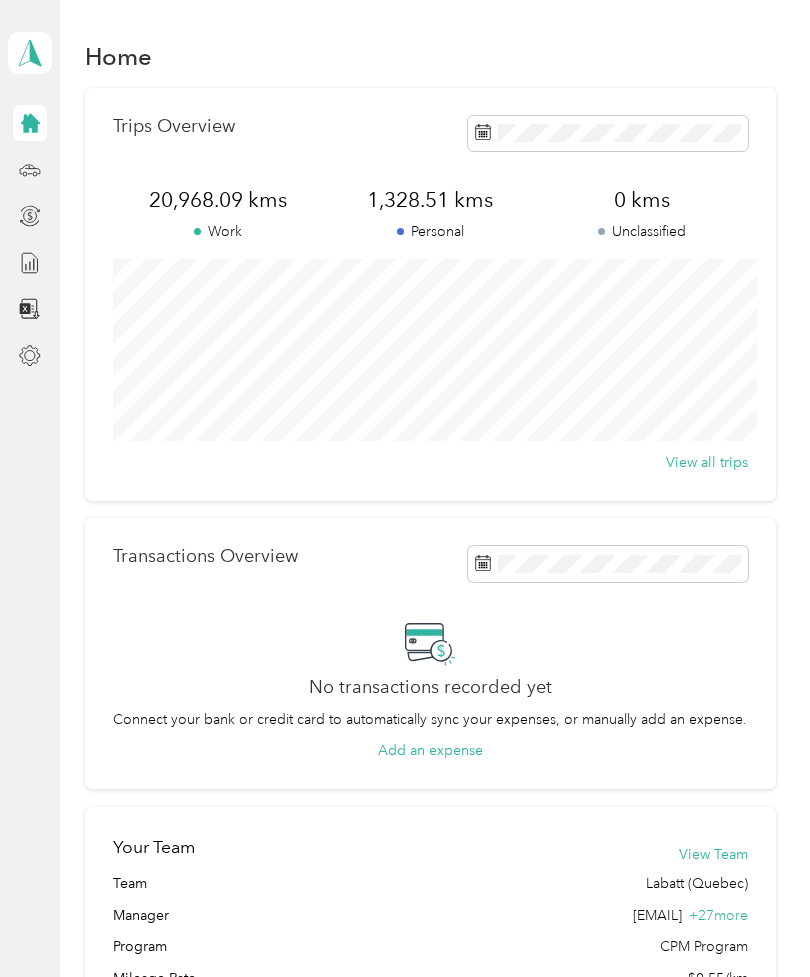click 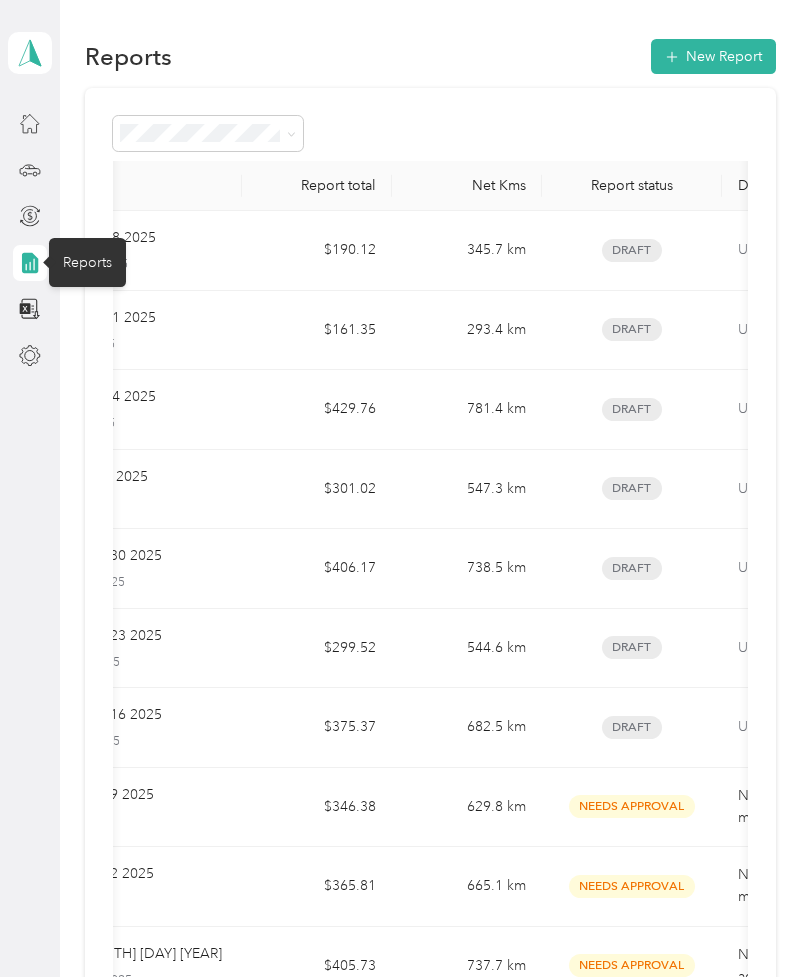 scroll, scrollTop: 0, scrollLeft: 116, axis: horizontal 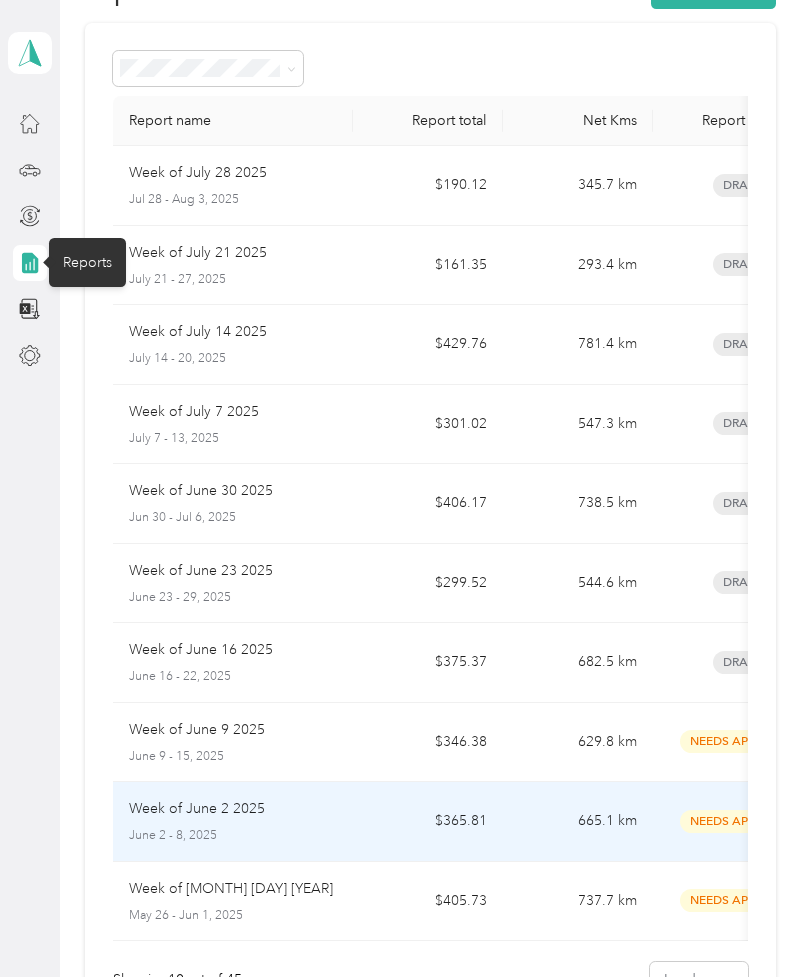 click on "665.1 km" at bounding box center [578, 822] 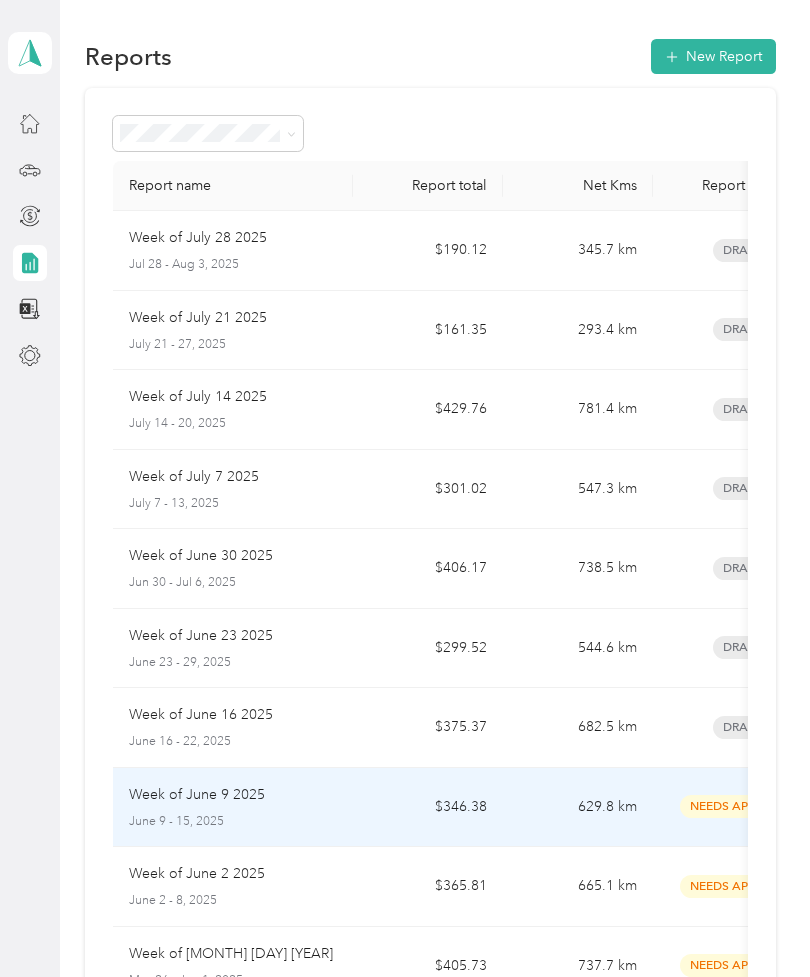 click on "629.8 km" at bounding box center [578, 808] 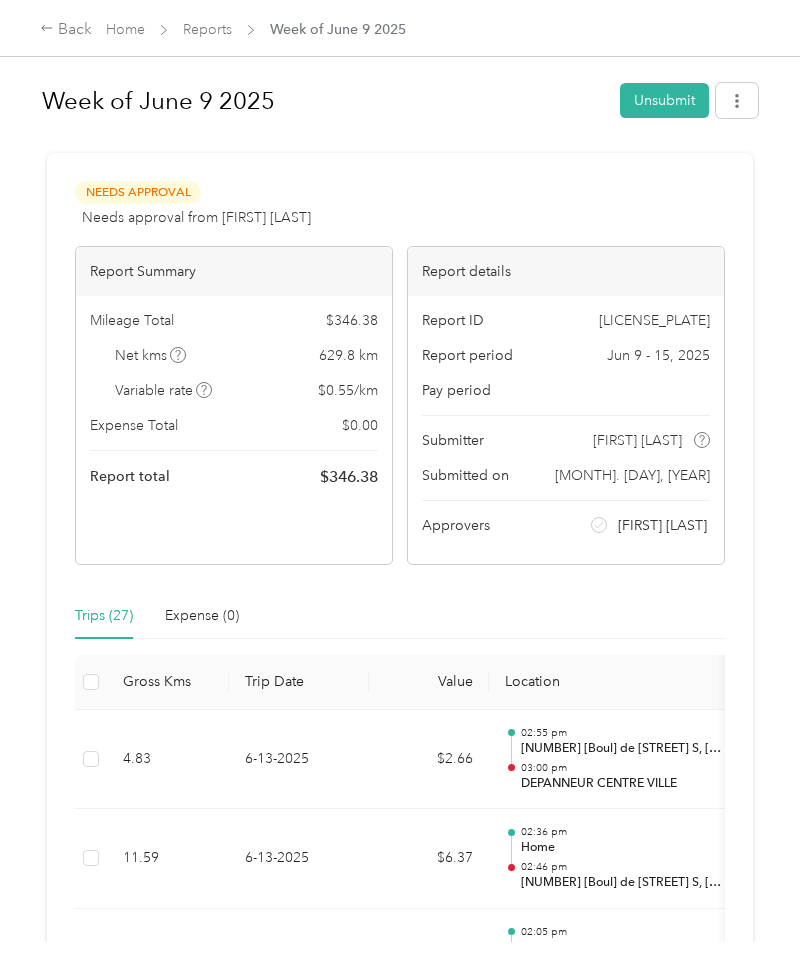 click at bounding box center [737, 100] 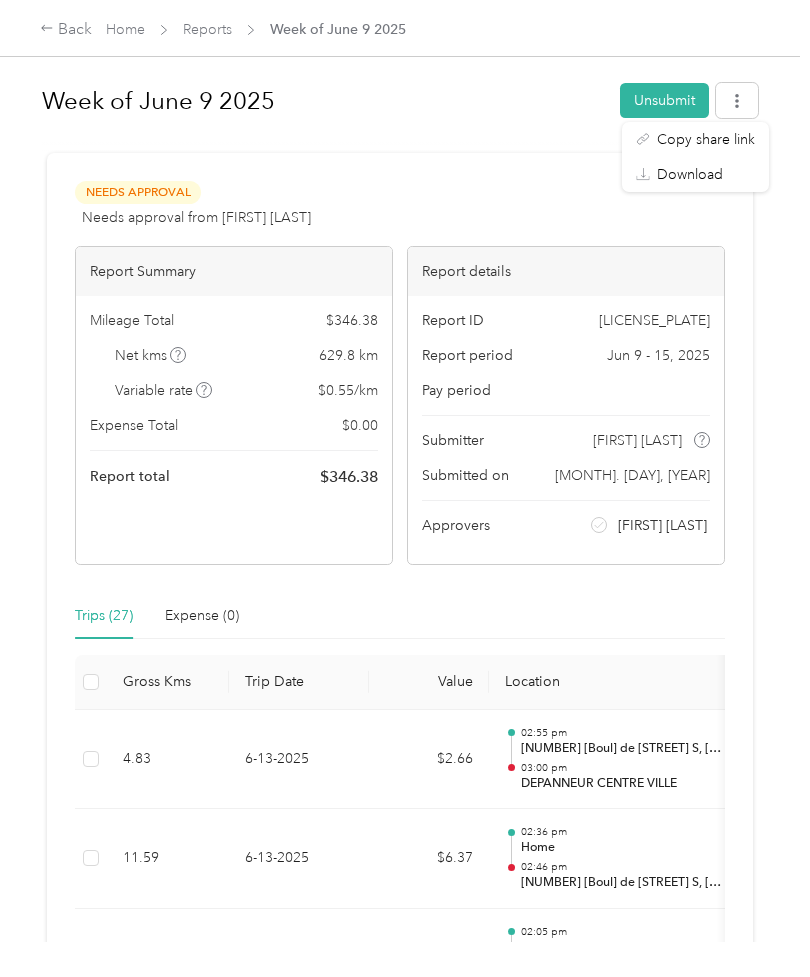 click on "Download" at bounding box center [690, 174] 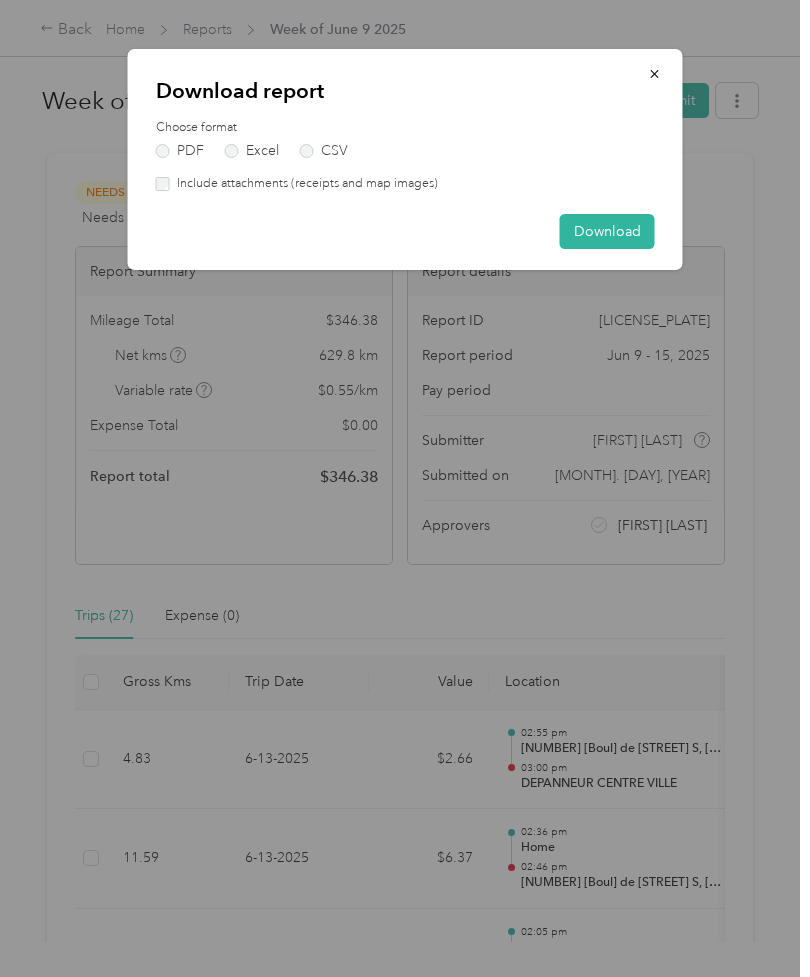 click on "Download" at bounding box center (607, 231) 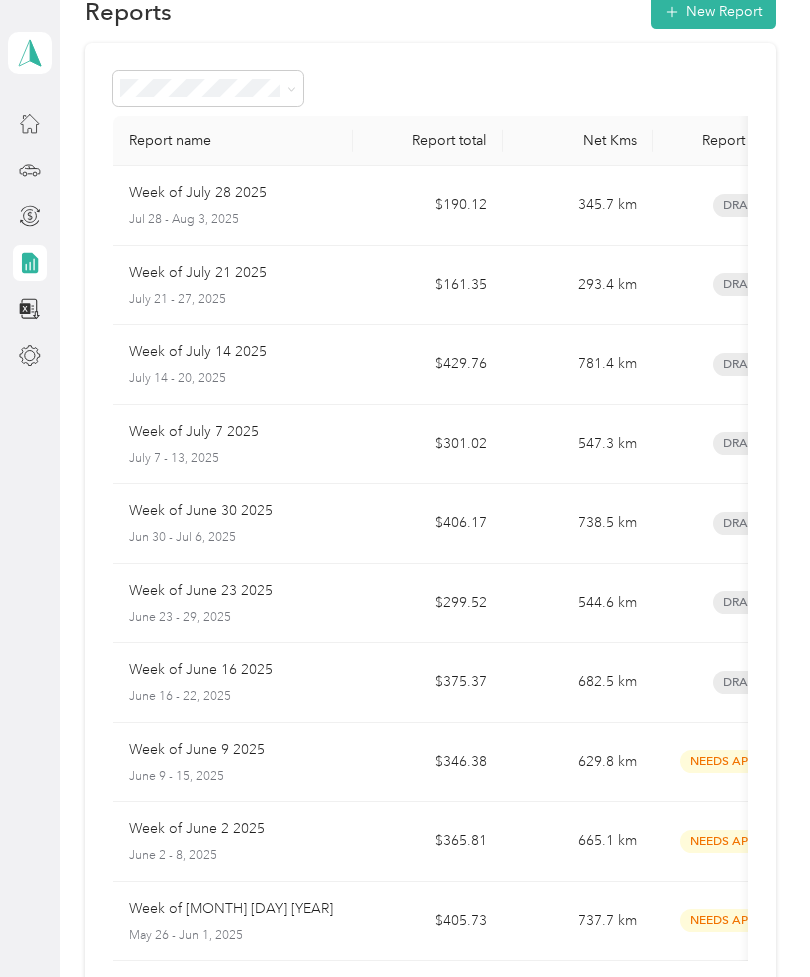 scroll, scrollTop: 52, scrollLeft: 0, axis: vertical 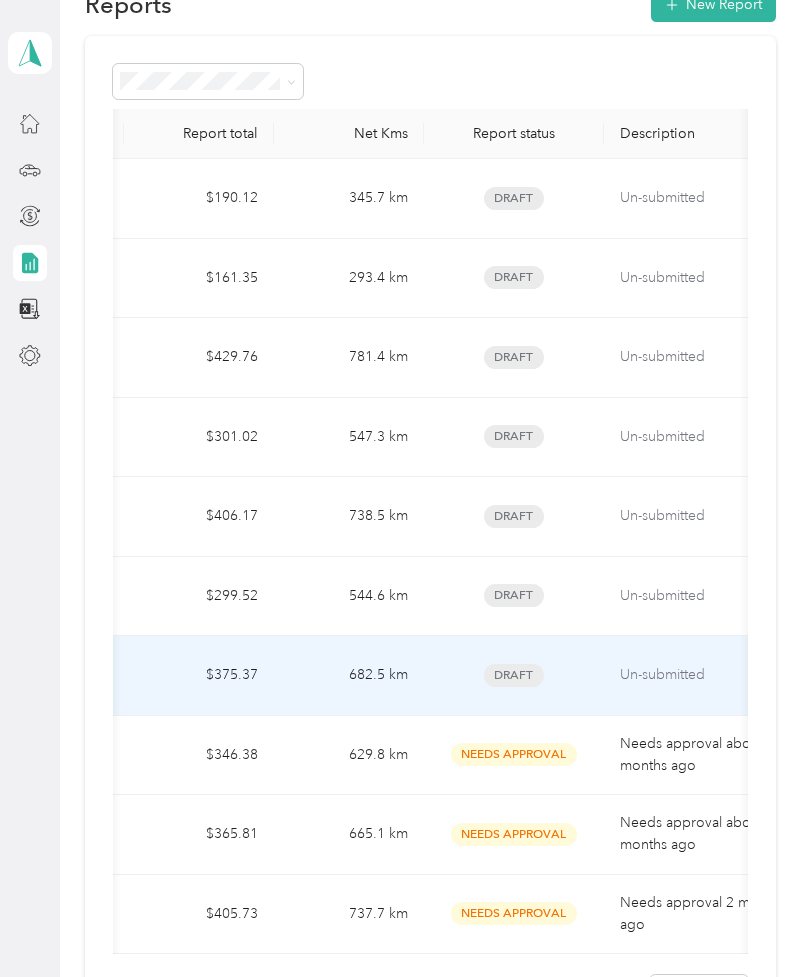 click on "Un-submitted" at bounding box center [704, 675] 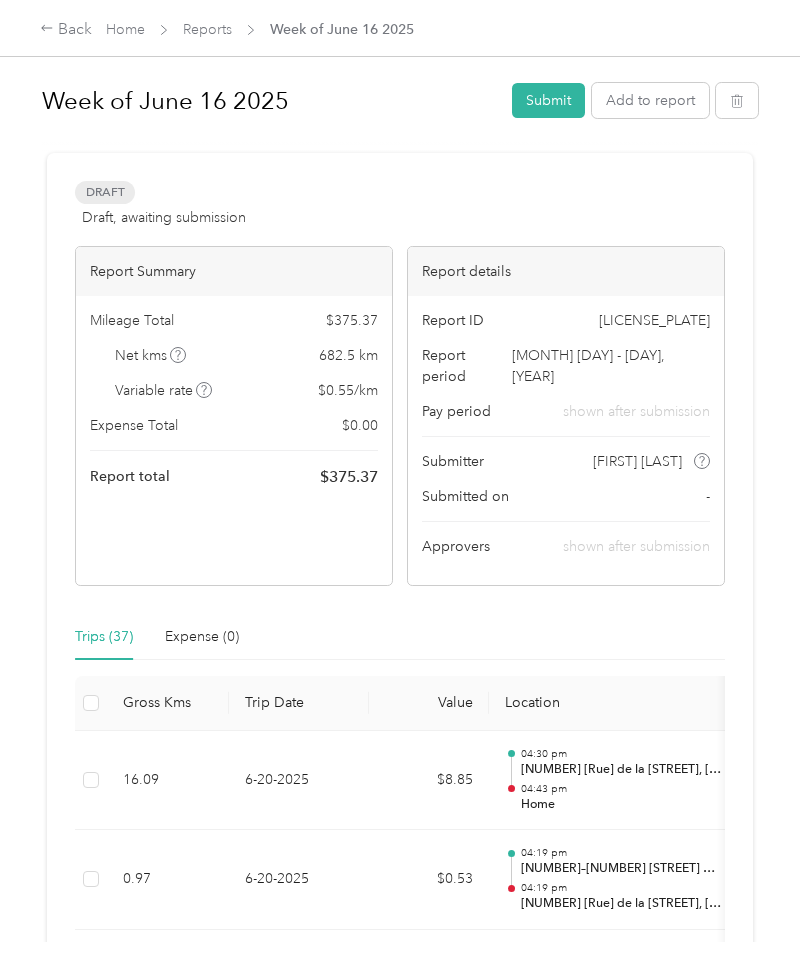 click on "Submit" at bounding box center [548, 100] 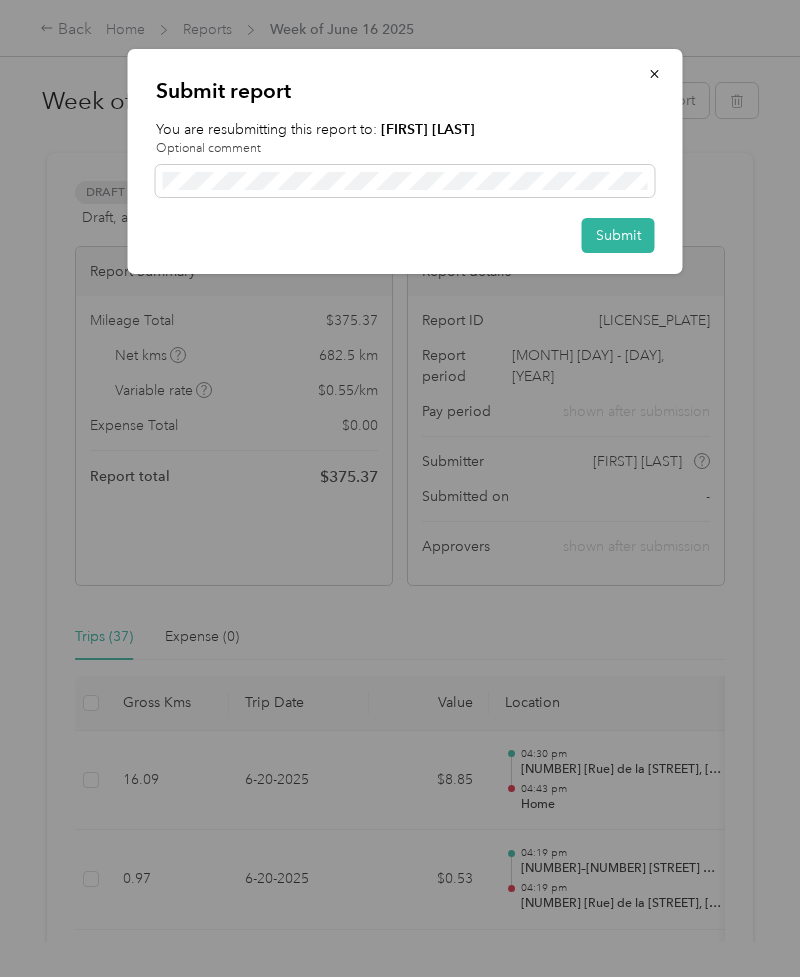 click on "Submit" at bounding box center [618, 235] 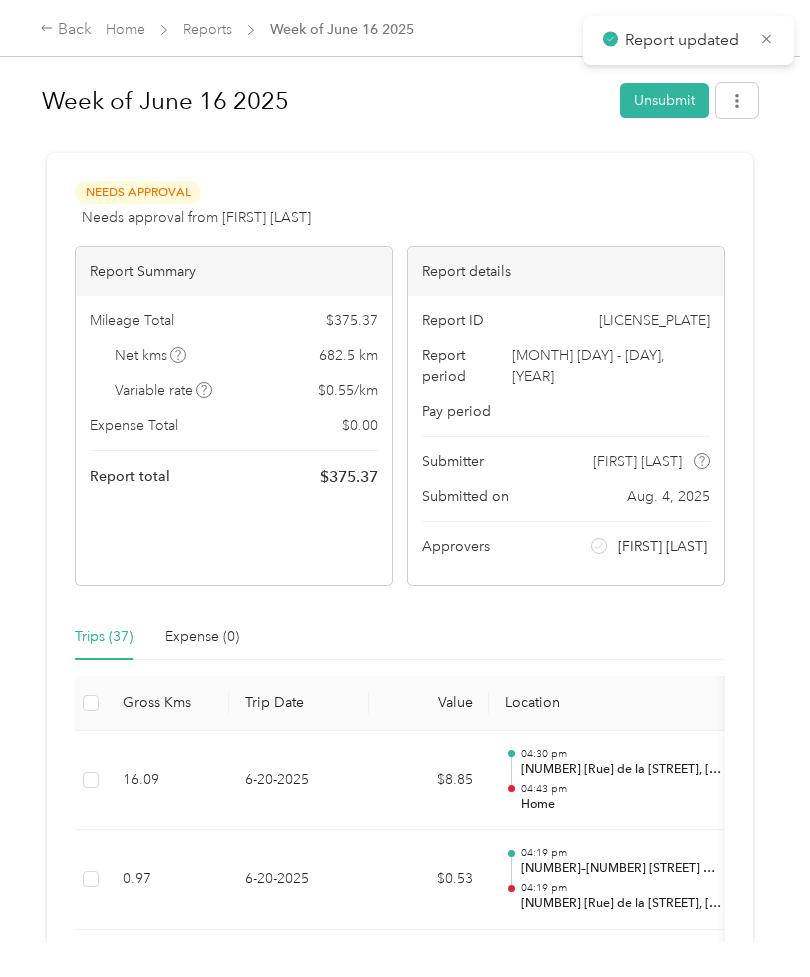 click 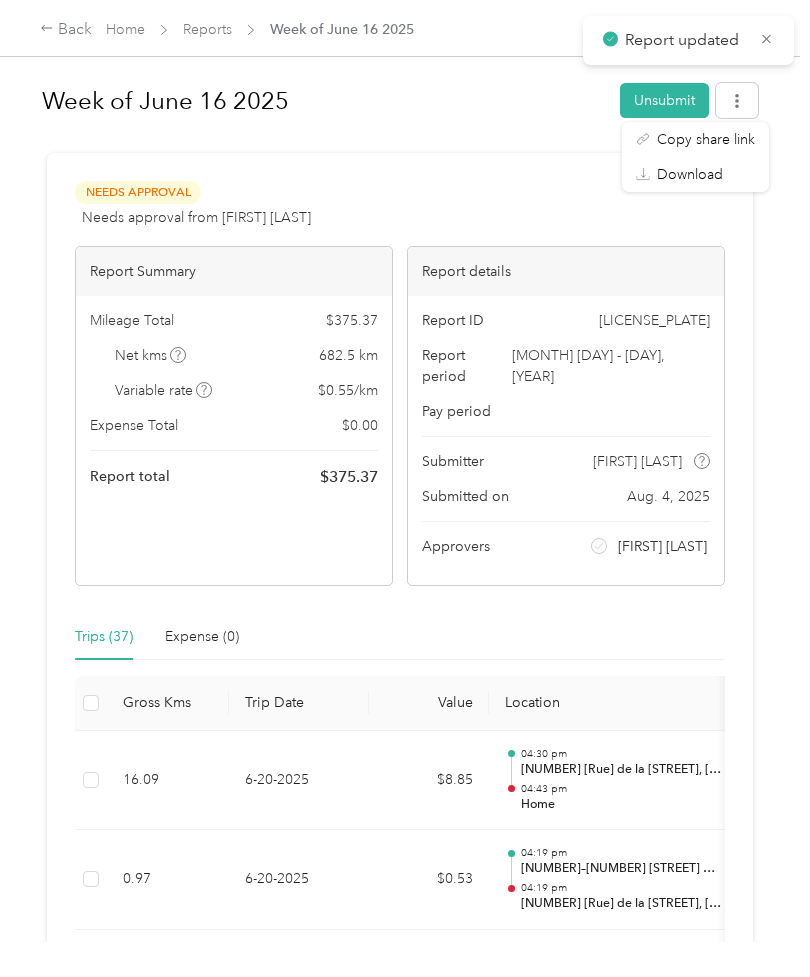 click on "Download" at bounding box center (690, 174) 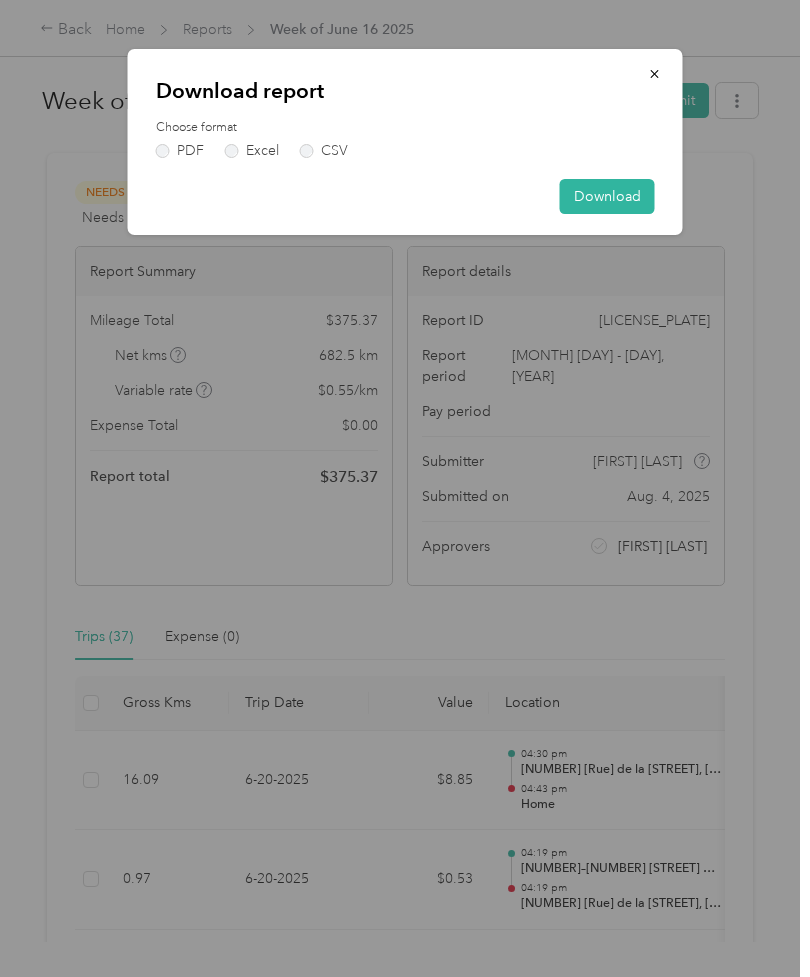 click on "PDF" at bounding box center [180, 151] 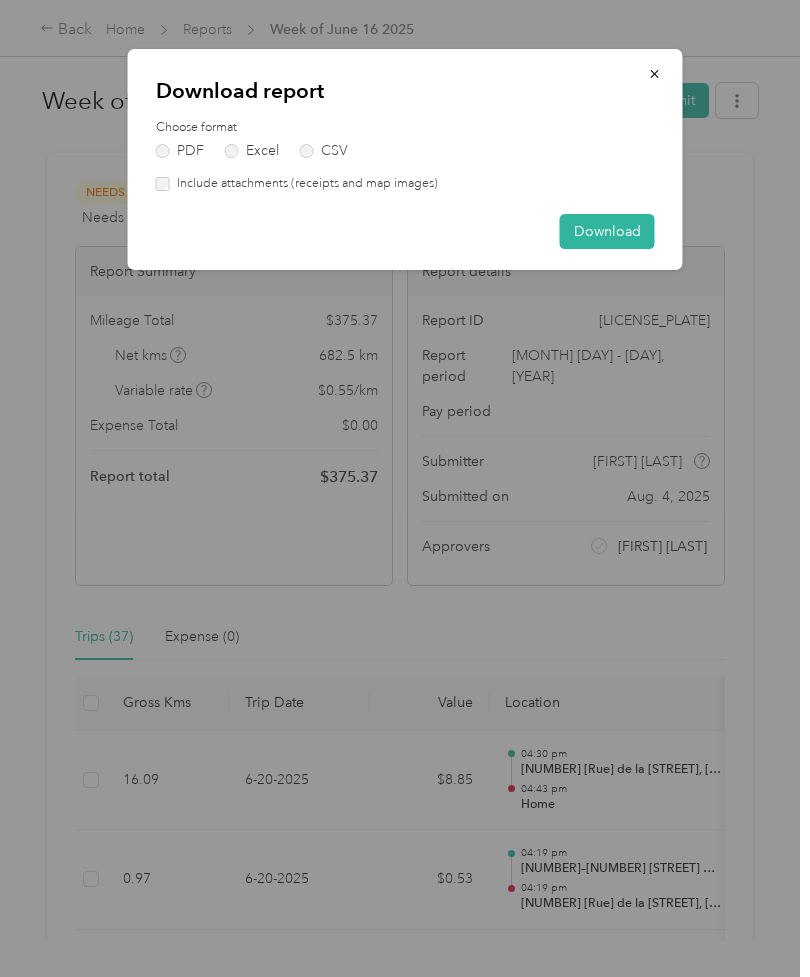 click on "Download" at bounding box center [607, 231] 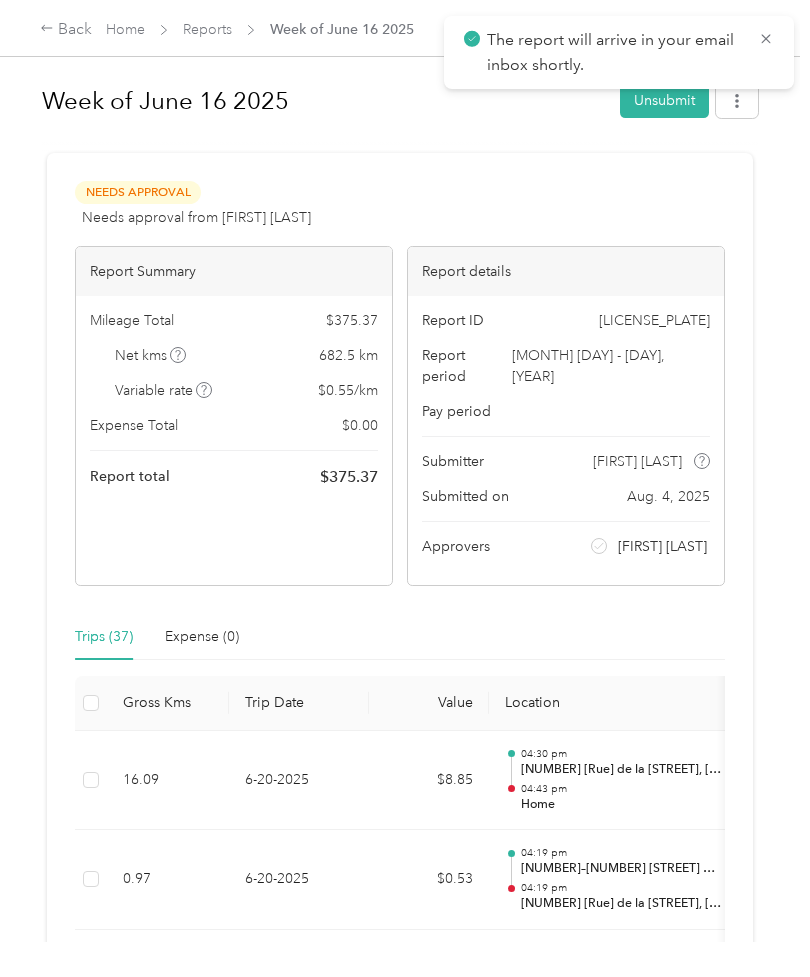 click on "Reports" at bounding box center [207, 29] 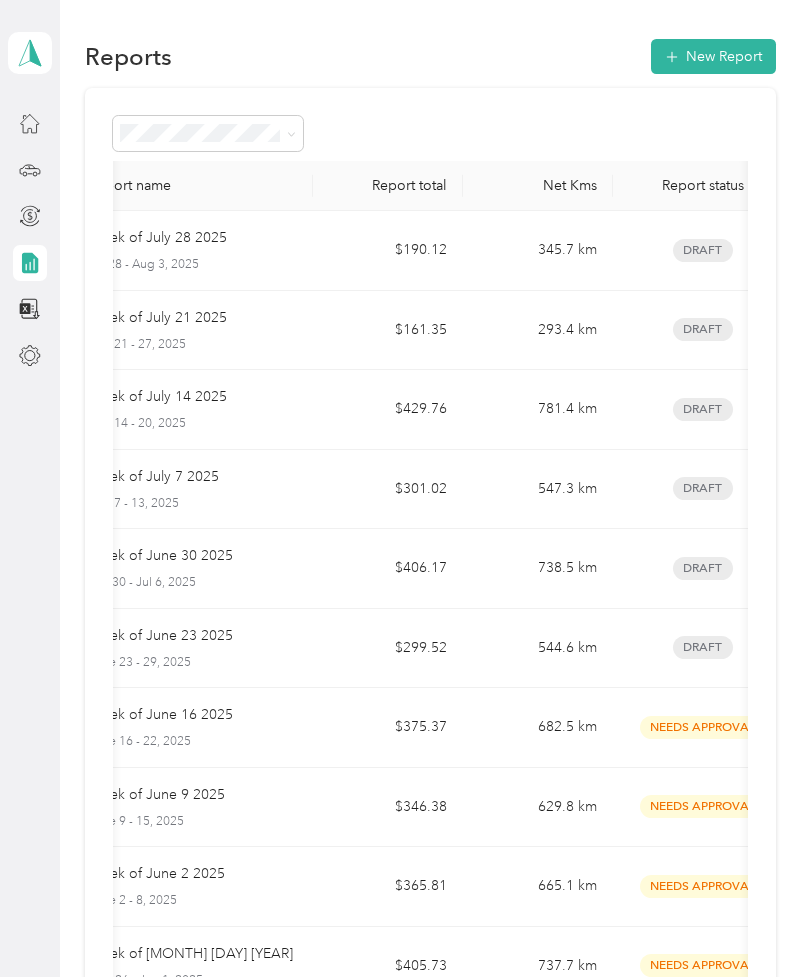 scroll, scrollTop: 0, scrollLeft: 44, axis: horizontal 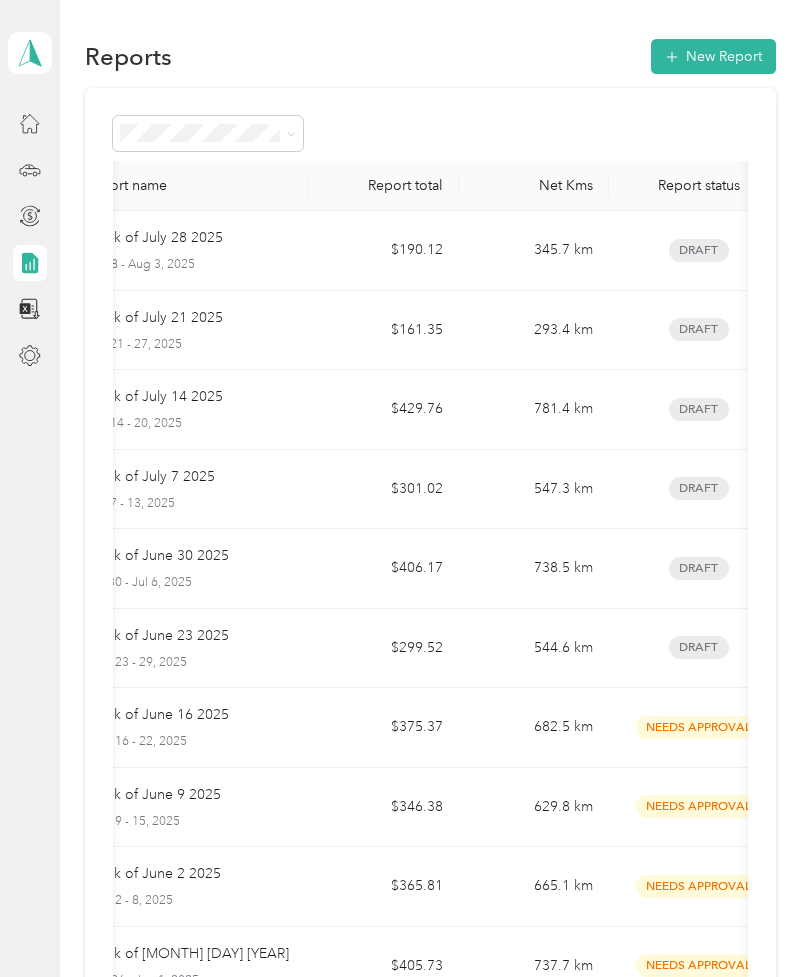 click on "Draft" at bounding box center [699, 649] 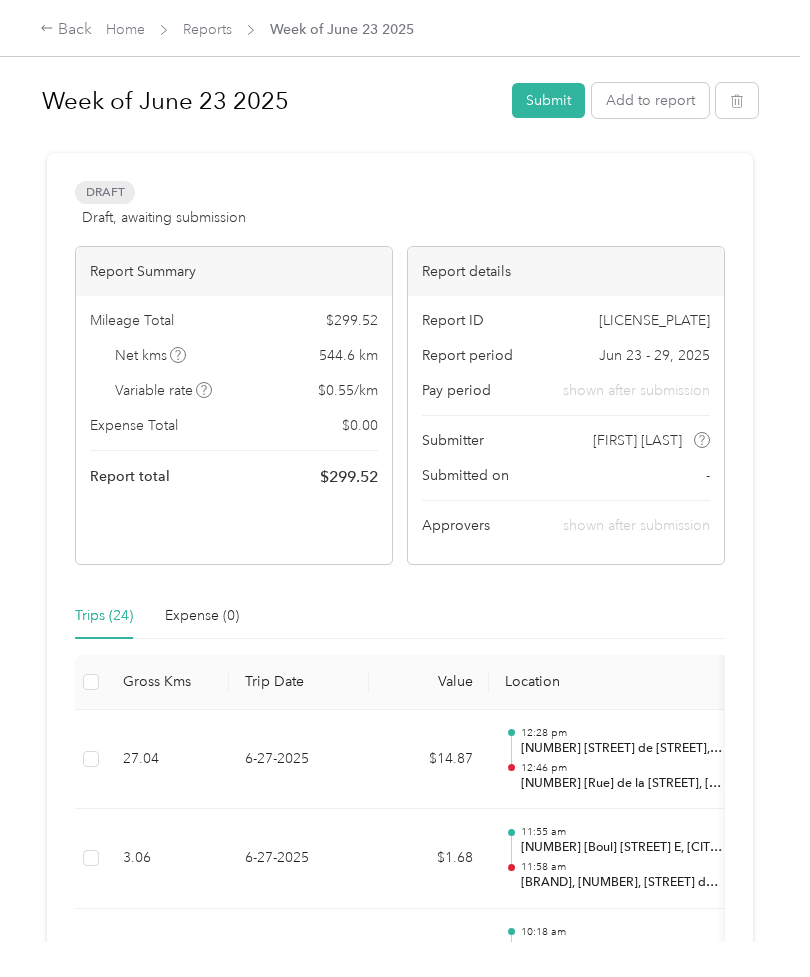 click on "Submit" at bounding box center (548, 100) 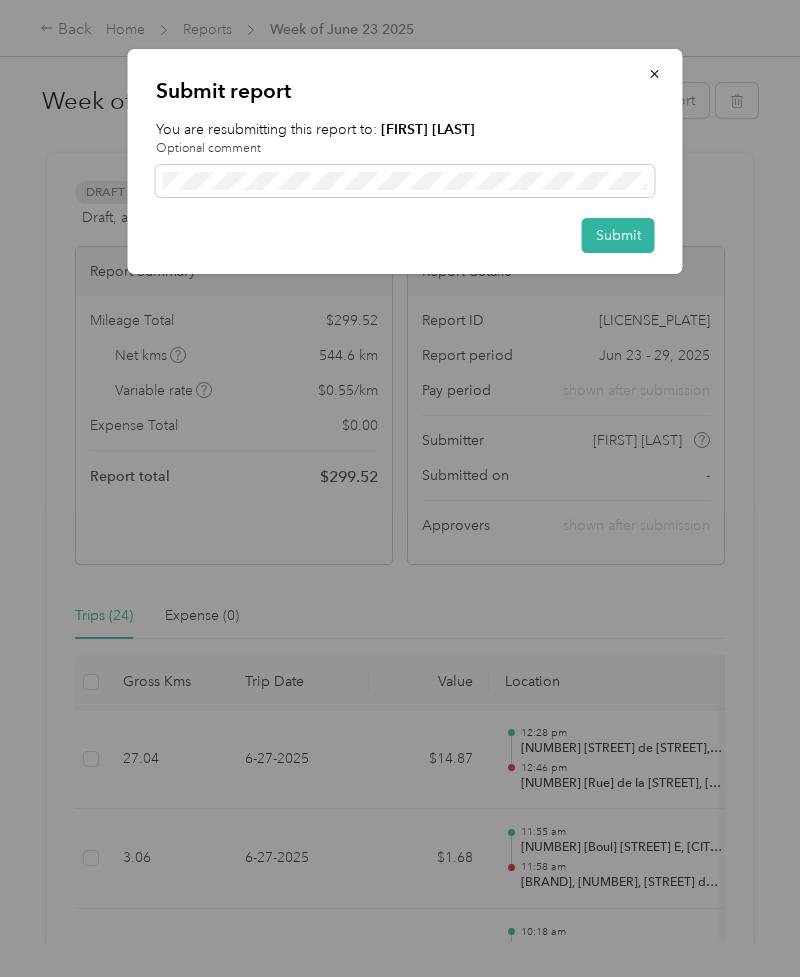 click on "Submit" at bounding box center (618, 235) 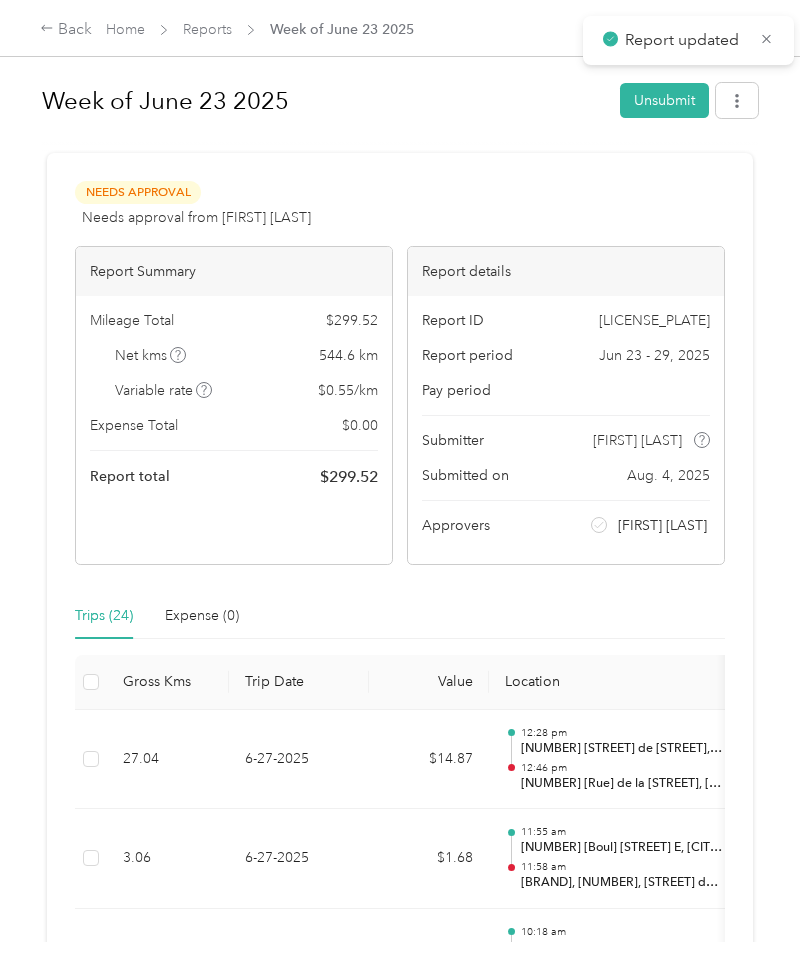 click 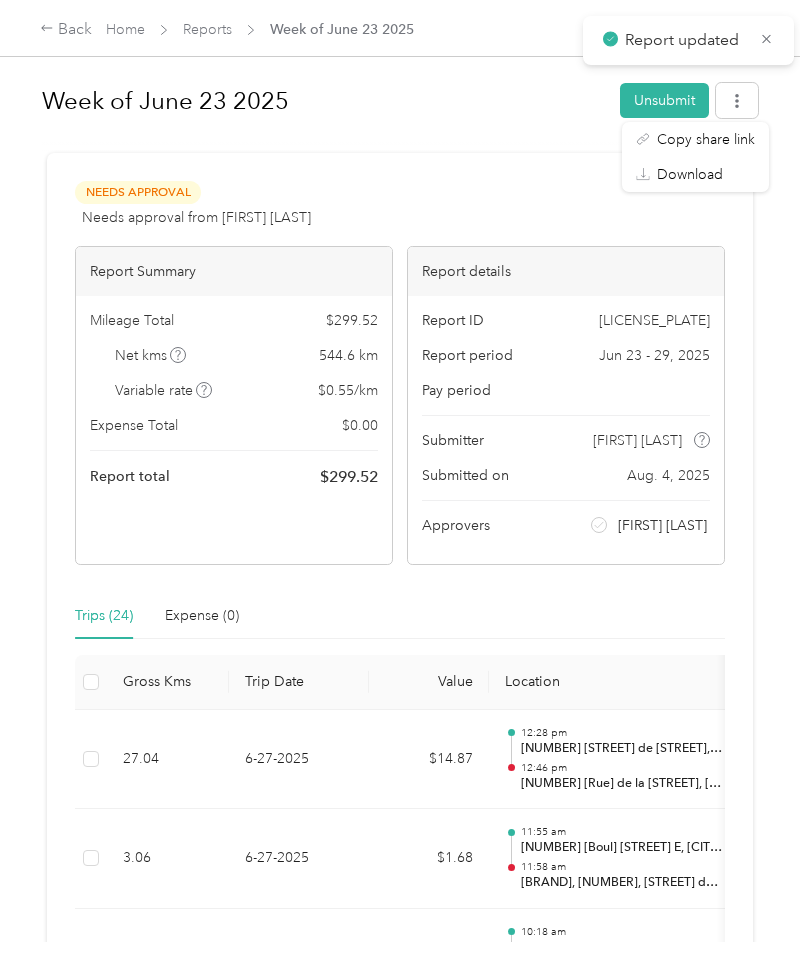click on "Download" at bounding box center (690, 174) 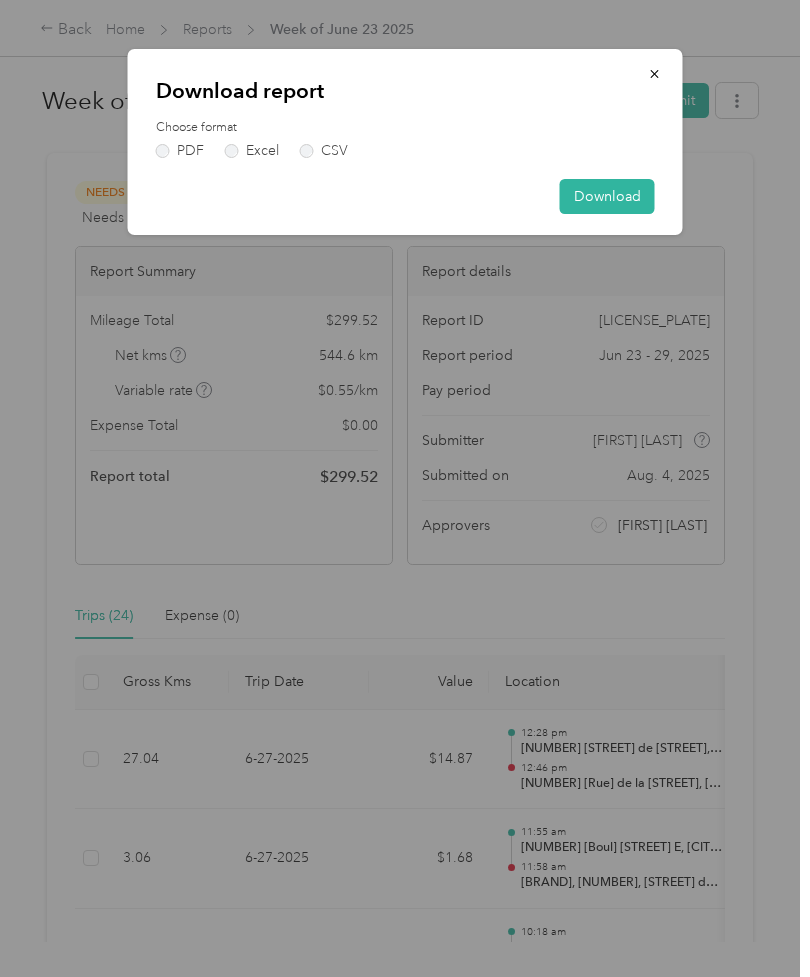 click on "PDF" at bounding box center (180, 151) 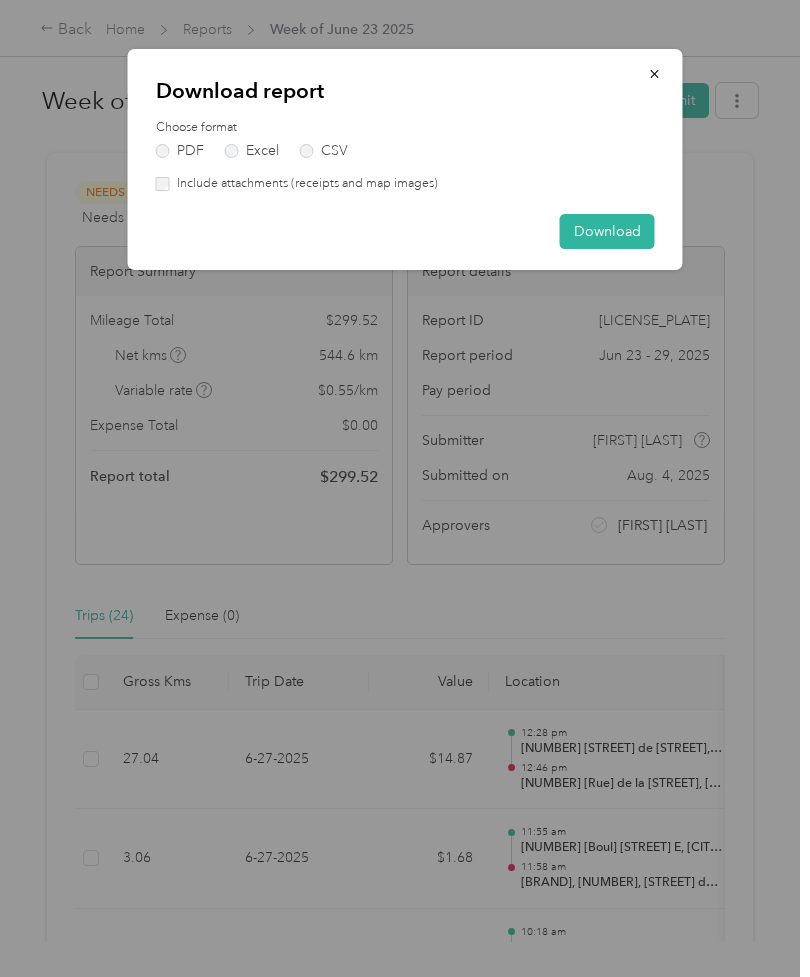 click on "Download" at bounding box center [607, 231] 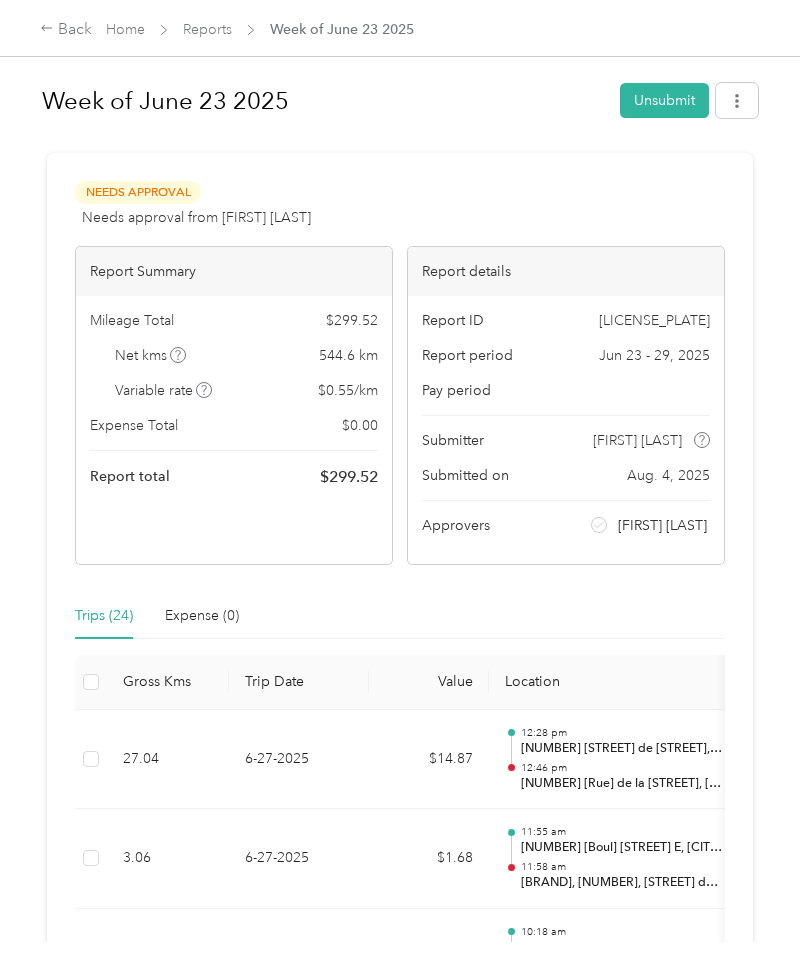 click on "Reports" at bounding box center (207, 29) 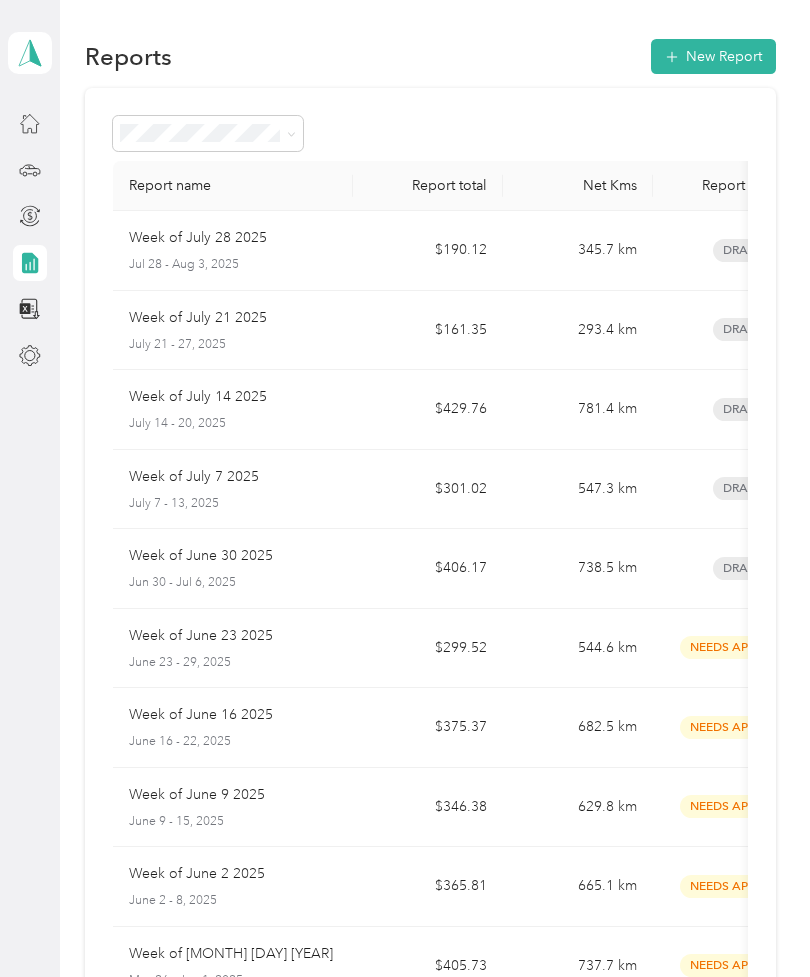 scroll, scrollTop: 0, scrollLeft: 0, axis: both 